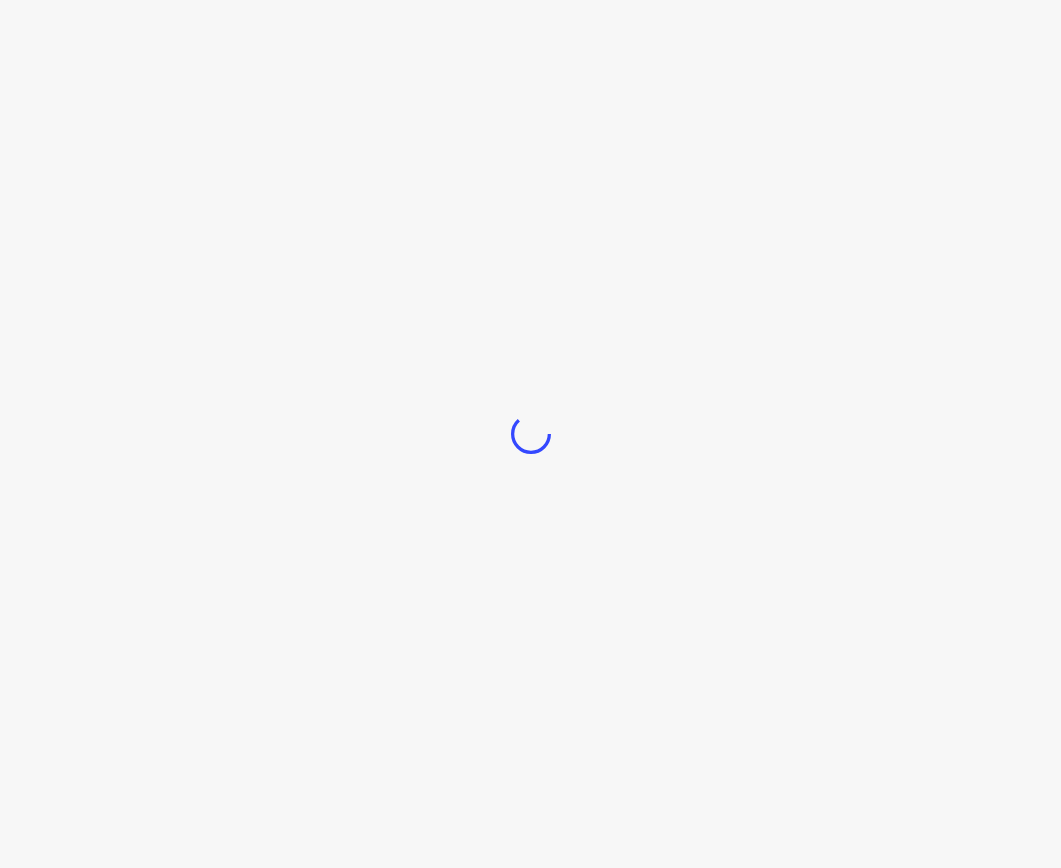 scroll, scrollTop: 0, scrollLeft: 0, axis: both 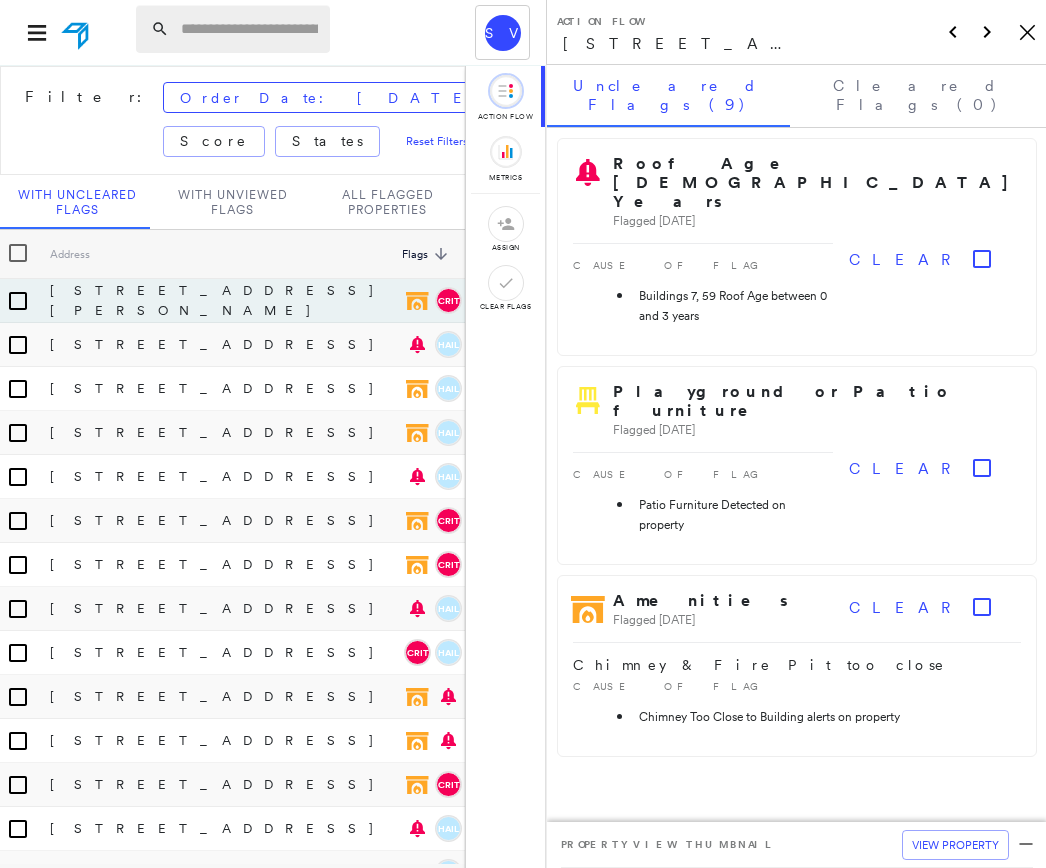 click at bounding box center (249, 29) 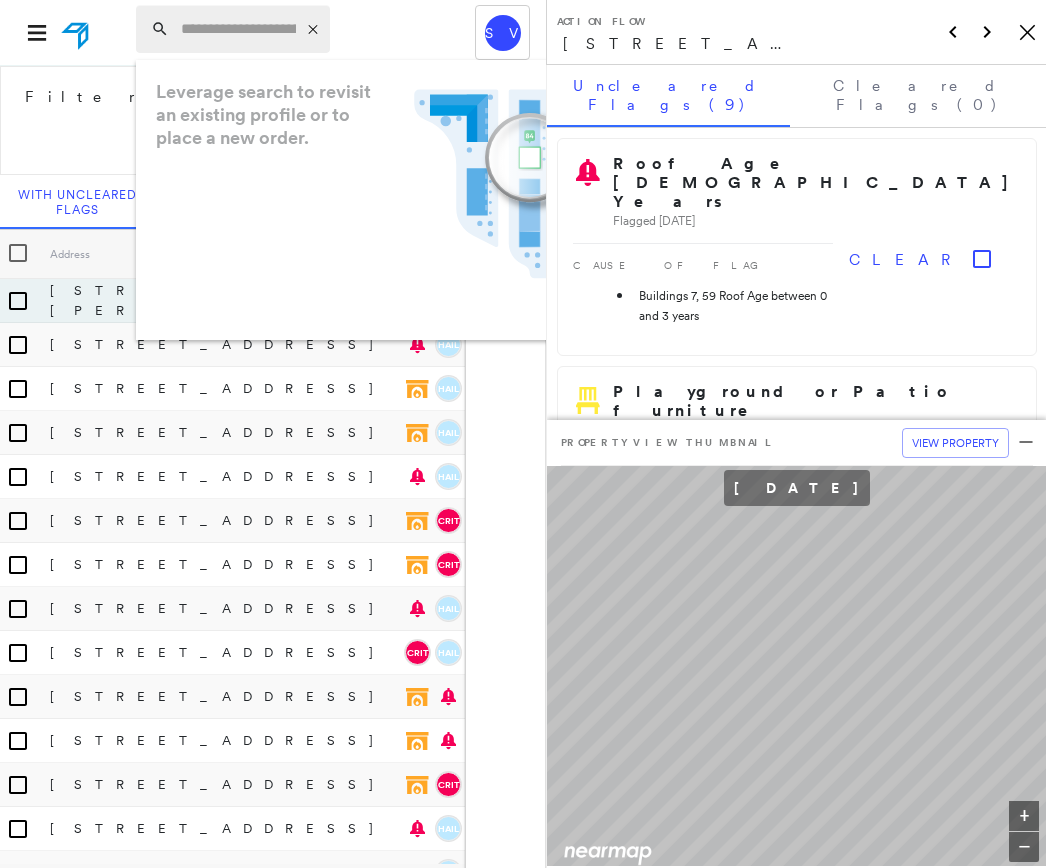 paste on "**********" 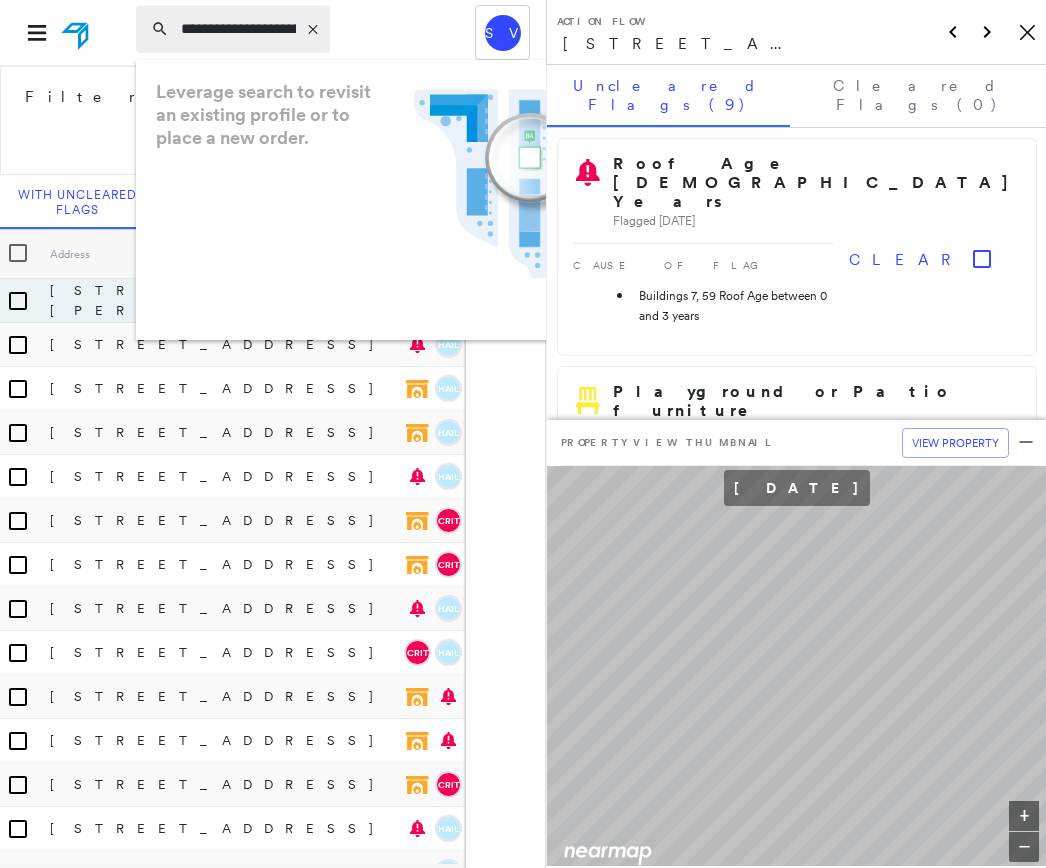 scroll, scrollTop: 0, scrollLeft: 282, axis: horizontal 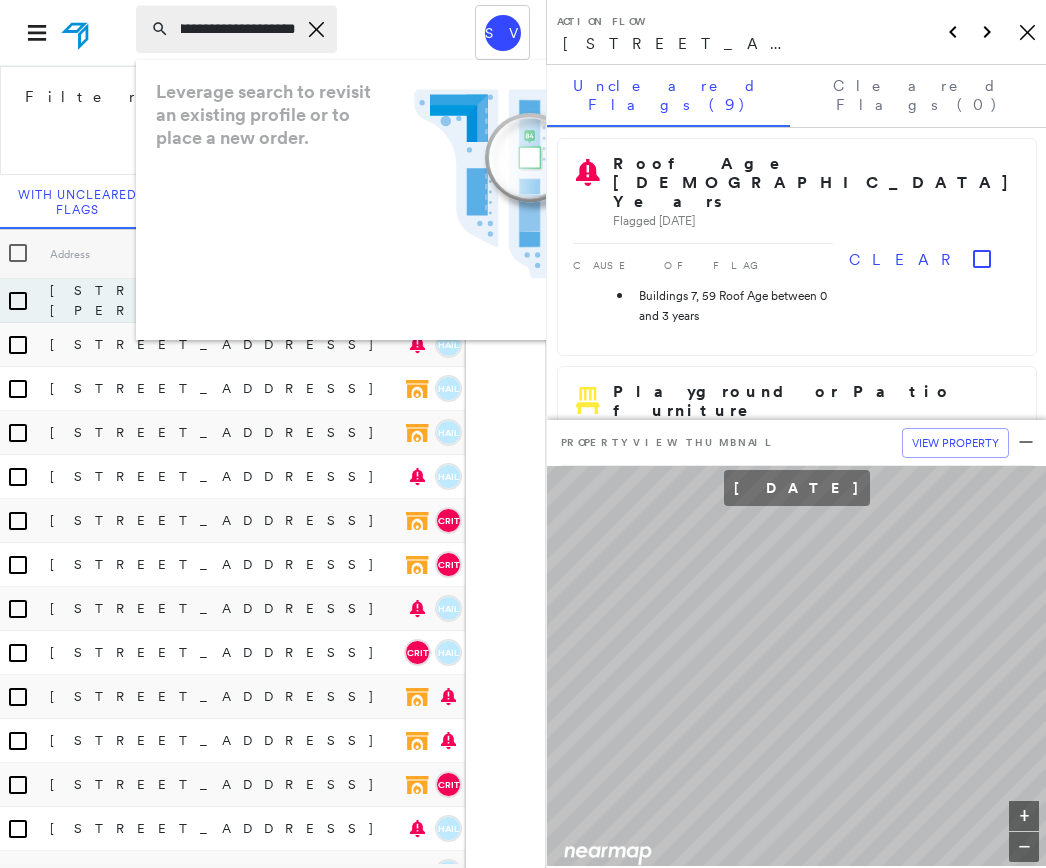 type on "**********" 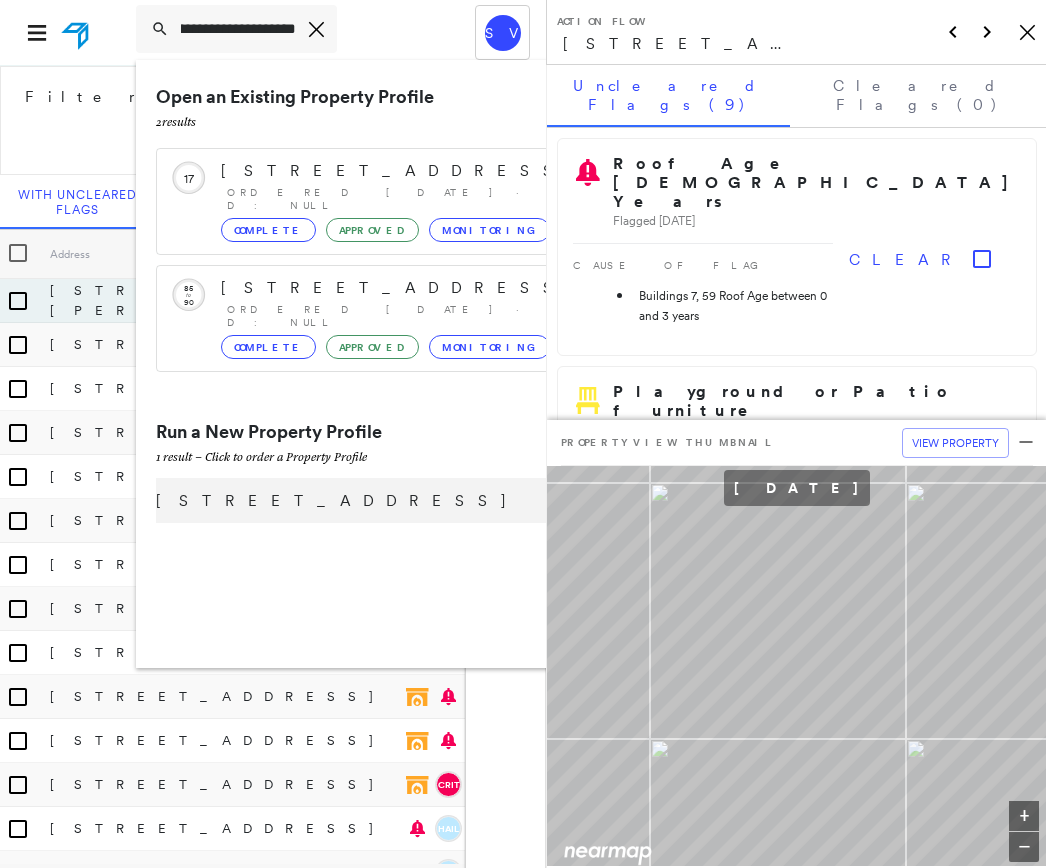 click on "[STREET_ADDRESS]" at bounding box center (381, 501) 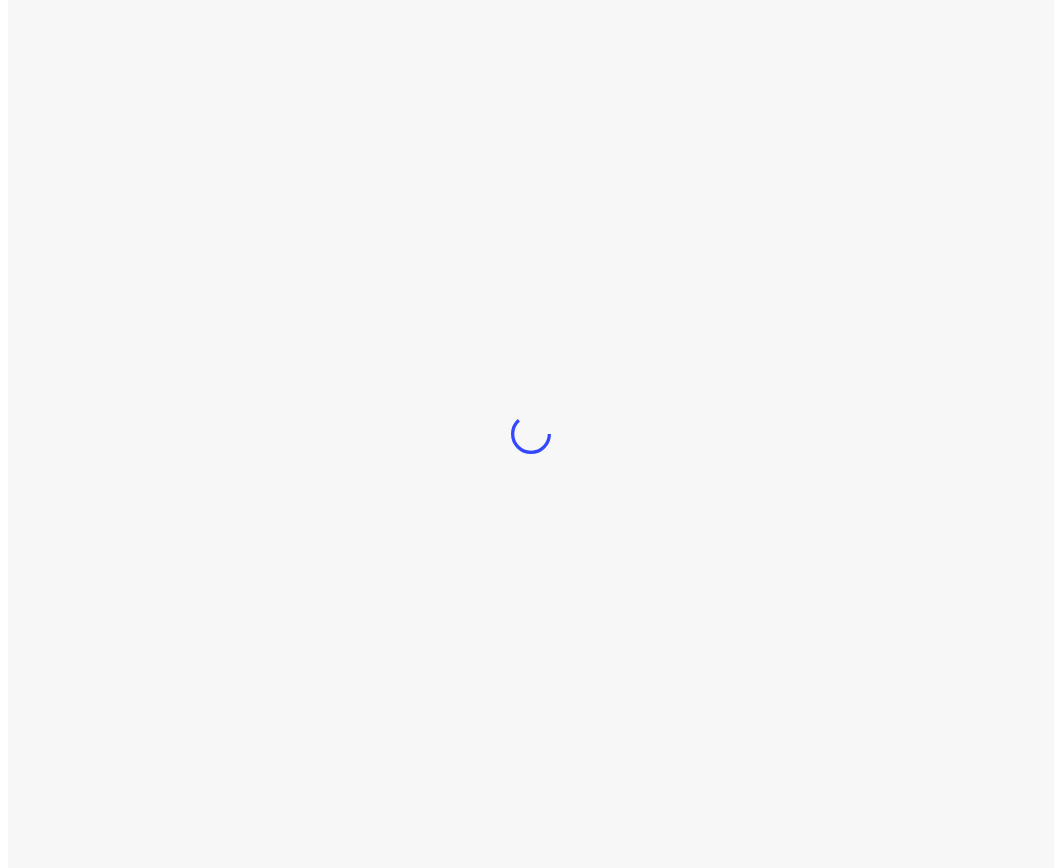 scroll, scrollTop: 0, scrollLeft: 0, axis: both 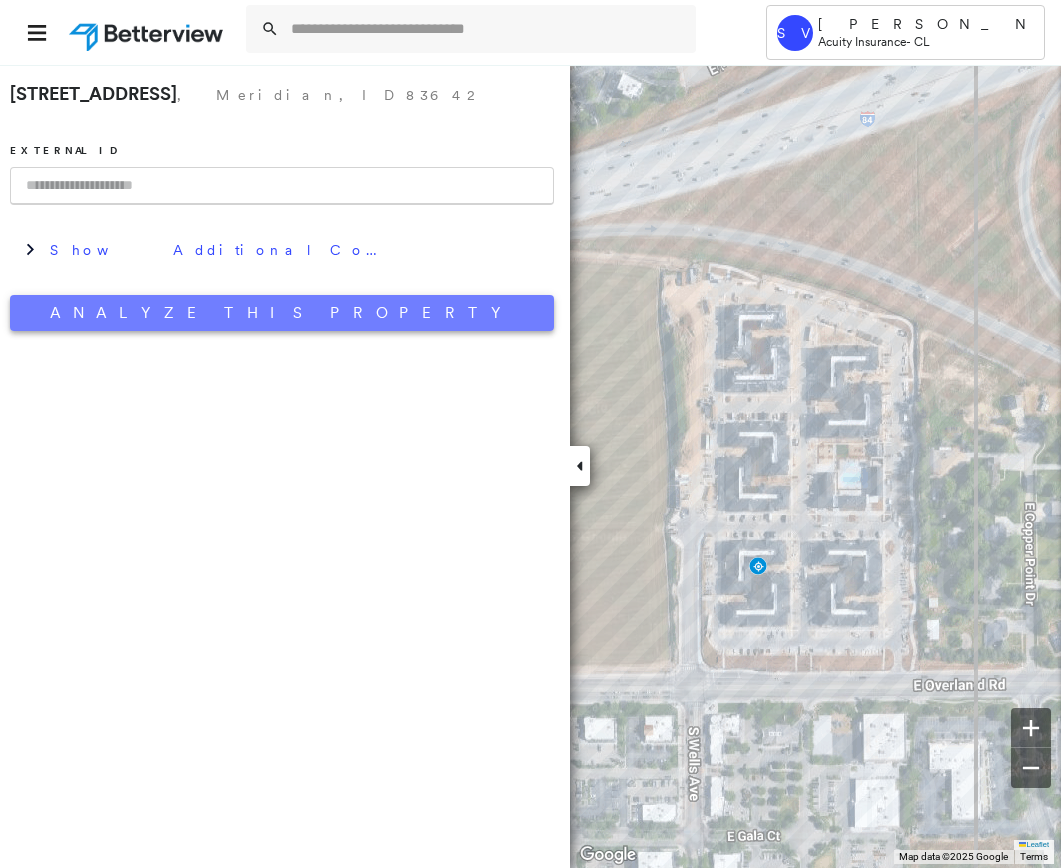 click on "Analyze This Property" at bounding box center [282, 313] 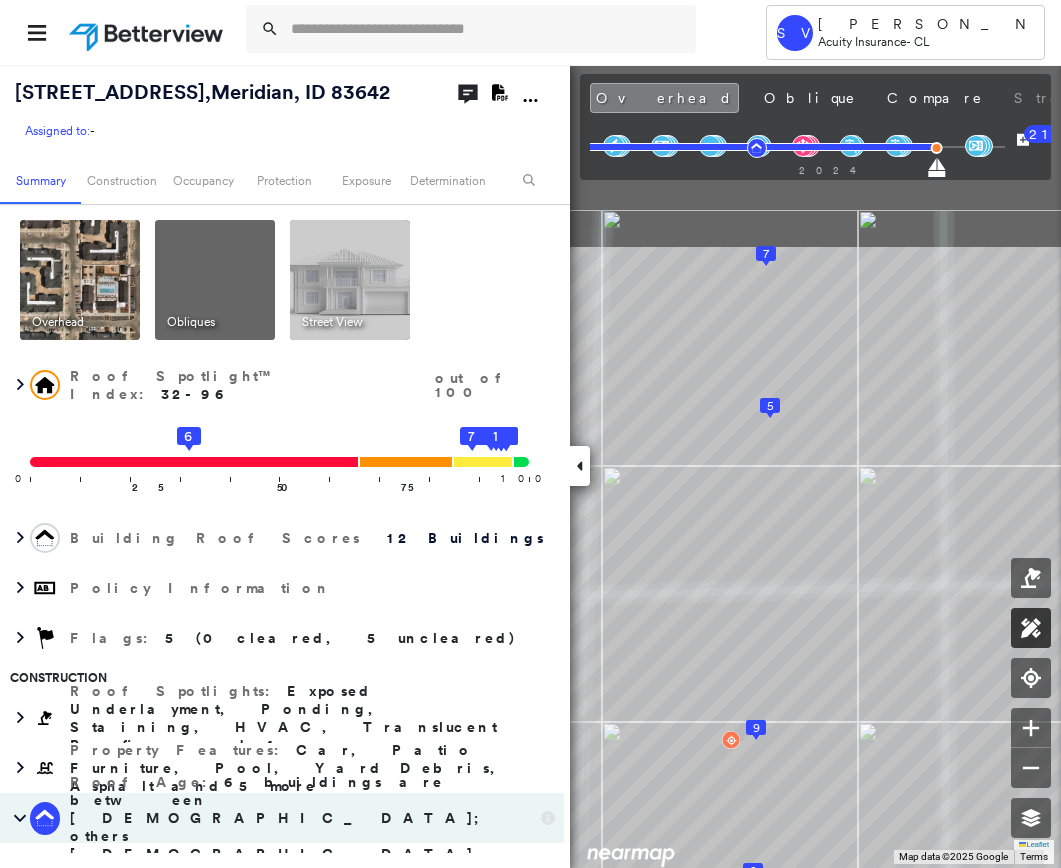click on "[STREET_ADDRESS] Assigned to:  - Assigned to:  - Assigned to:  - Open Comments Download PDF Report Summary Construction Occupancy Protection Exposure Determination Overhead Obliques Street View Roof Spotlight™ Index :  32-96 out of 100 0 100 25 50 6 75 12 11 10 9 8 7 5 4 3 2 1 Building Roof Scores 12 Buildings Policy Information Flags :  5 (0 cleared, 5 uncleared) Construction Roof Spotlights :  Exposed Underlayment, Ponding, Staining, HVAC, Translucent Roofing and 4 more Property Features :  Car, Patio Furniture, Pool, Yard Debris, Asphalt and 5 more Roof Age :  [DEMOGRAPHIC_DATA] buildings  are between [DEMOGRAPHIC_DATA]; others [DEMOGRAPHIC_DATA]. 1 Building 1 :  9+ years 2 Building 2 :  1 - 2 years COMPARE Before :  [DATE] 17,491 ft² After :  [DATE] 17,491 ft² Circled Text Icon 95 3 Building 3 :  1 - 2 years COMPARE Before :  [DATE] 17,418 ft² After :  [DATE] 17,418 ft² Circled Text Icon 96 4 Building 4 :  1 - 2 years COMPARE Before :  [DATE] 17,401 ft² After :  5" at bounding box center (530, 466) 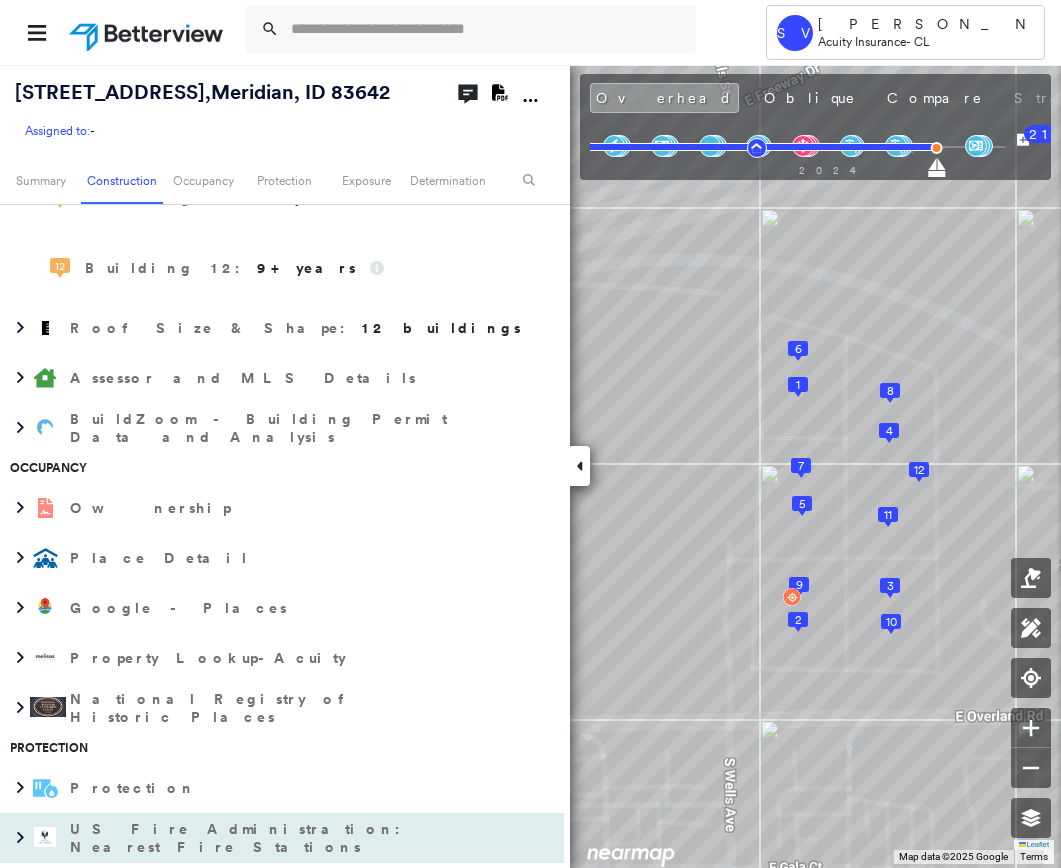 scroll, scrollTop: 3300, scrollLeft: 0, axis: vertical 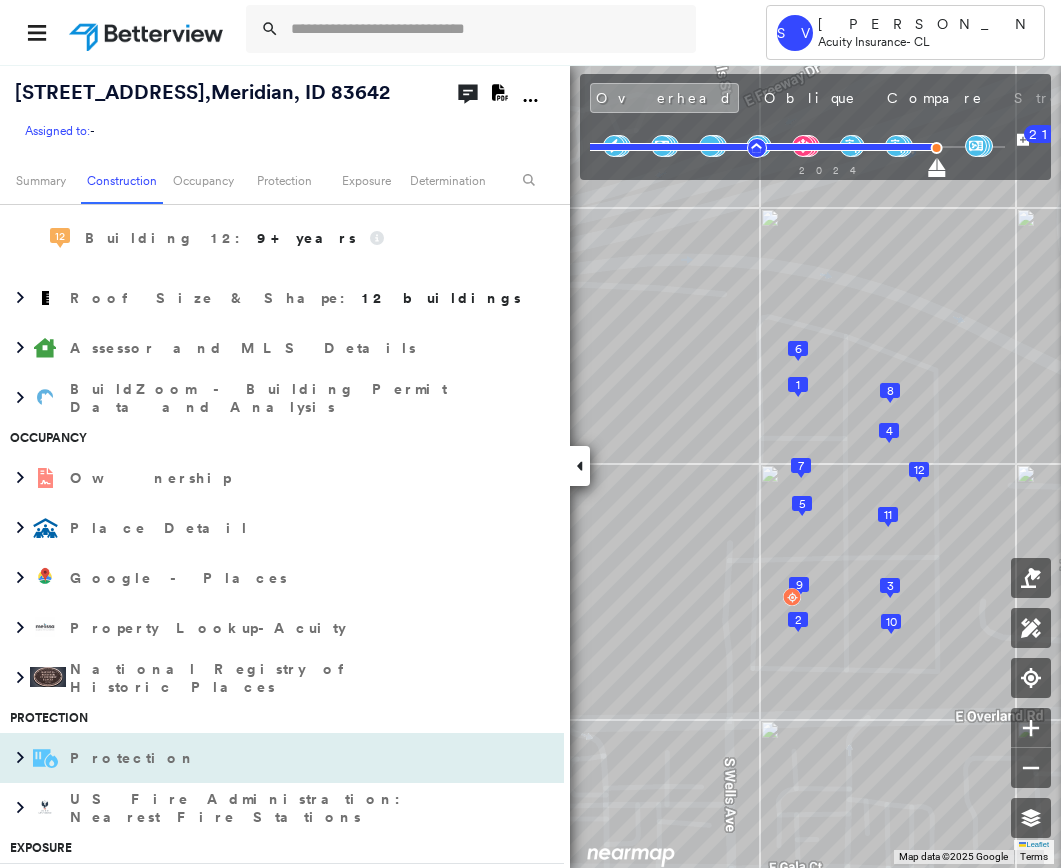 click on "Protection" at bounding box center [262, 758] 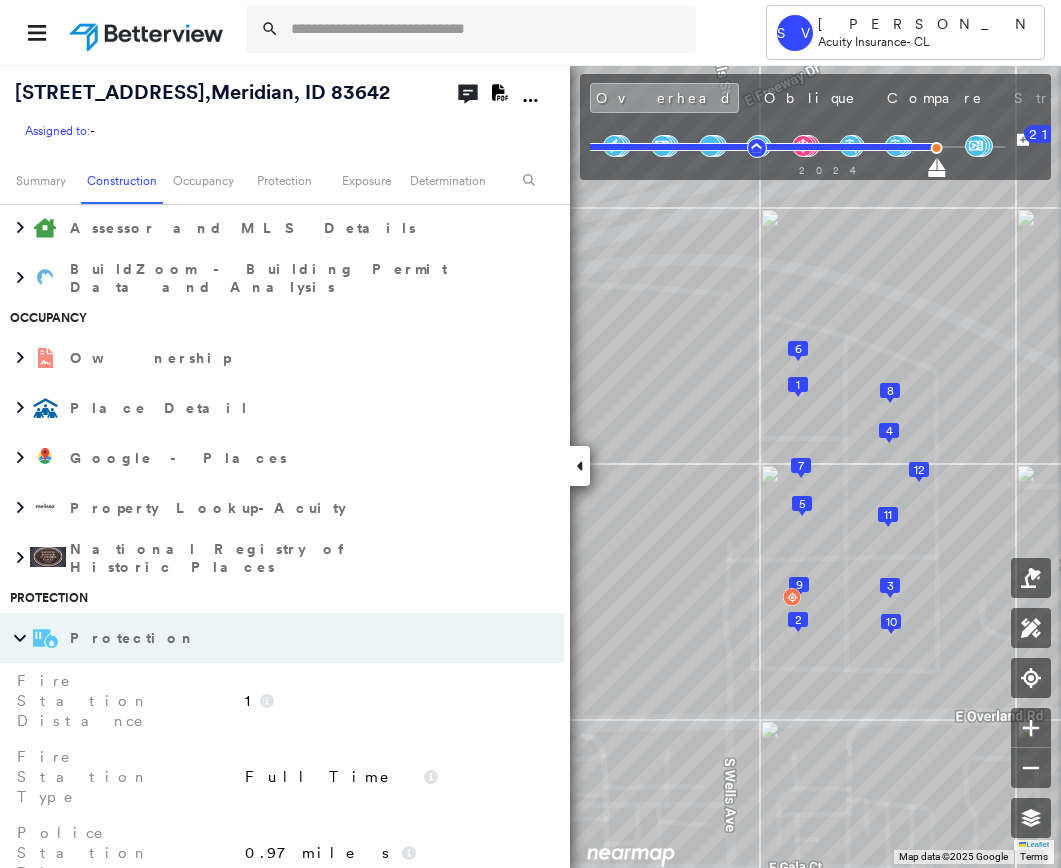 scroll, scrollTop: 3600, scrollLeft: 0, axis: vertical 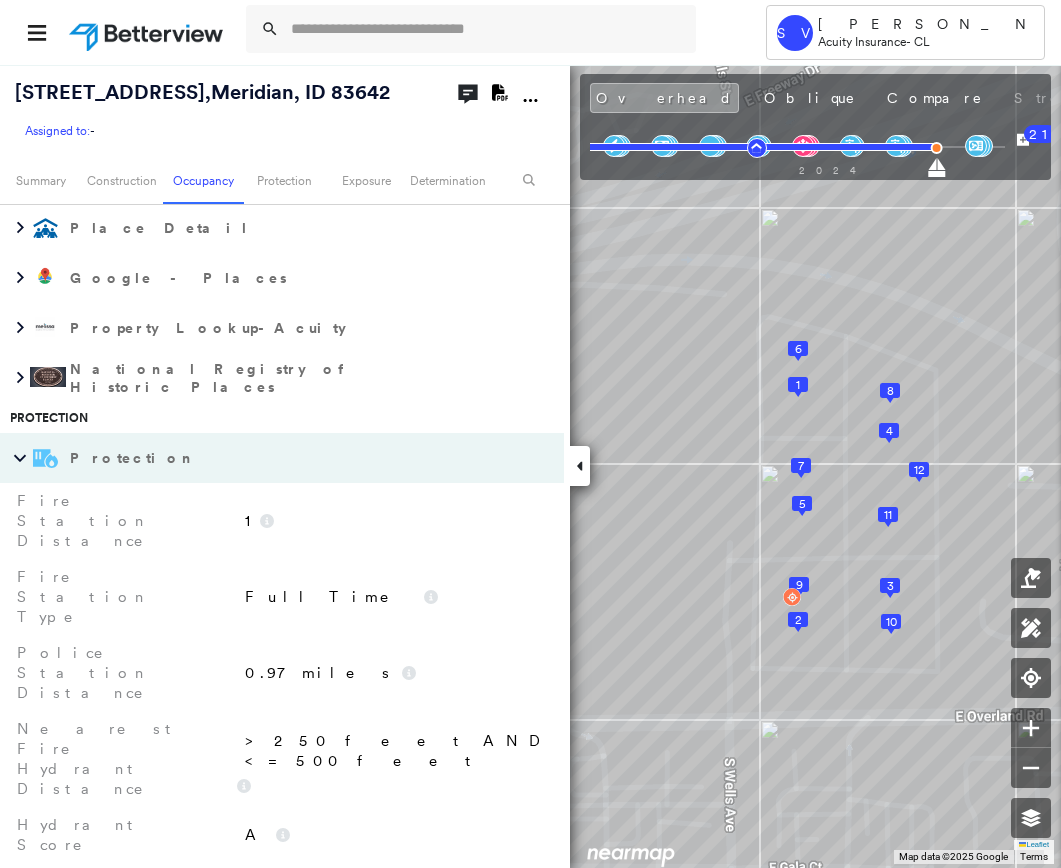 click on "Protection" at bounding box center [262, 458] 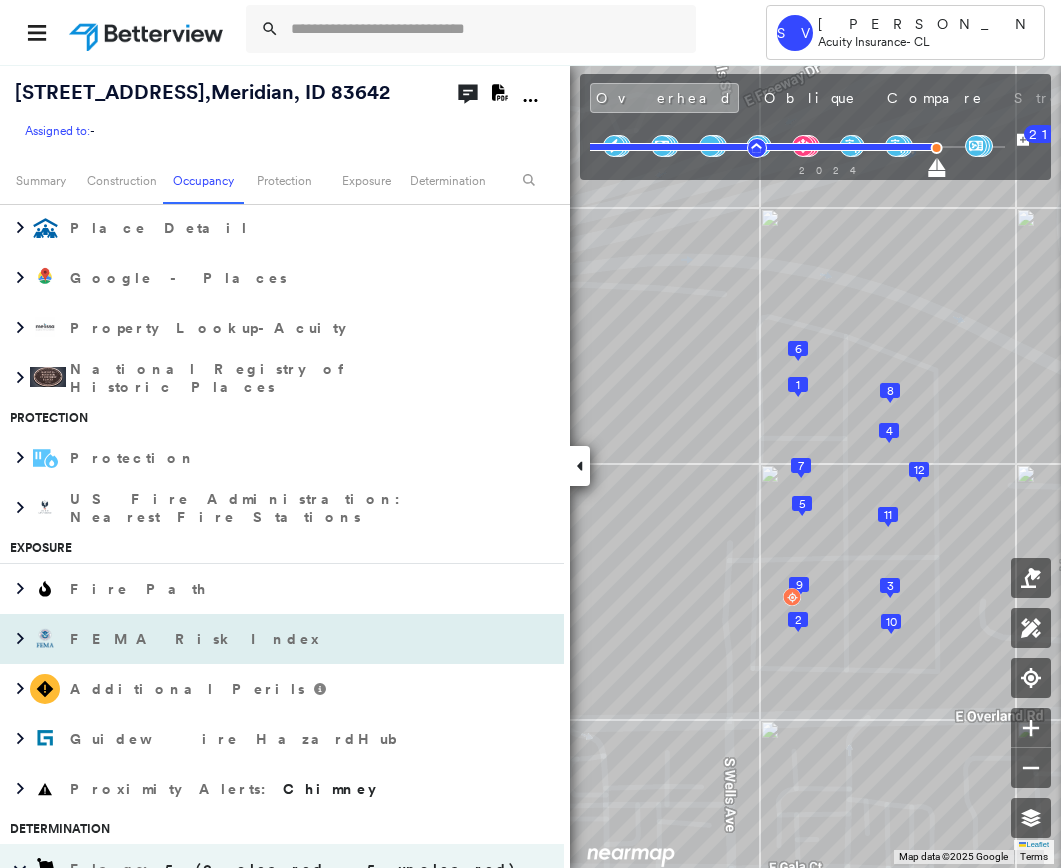 click on "FEMA Risk Index" at bounding box center (262, 639) 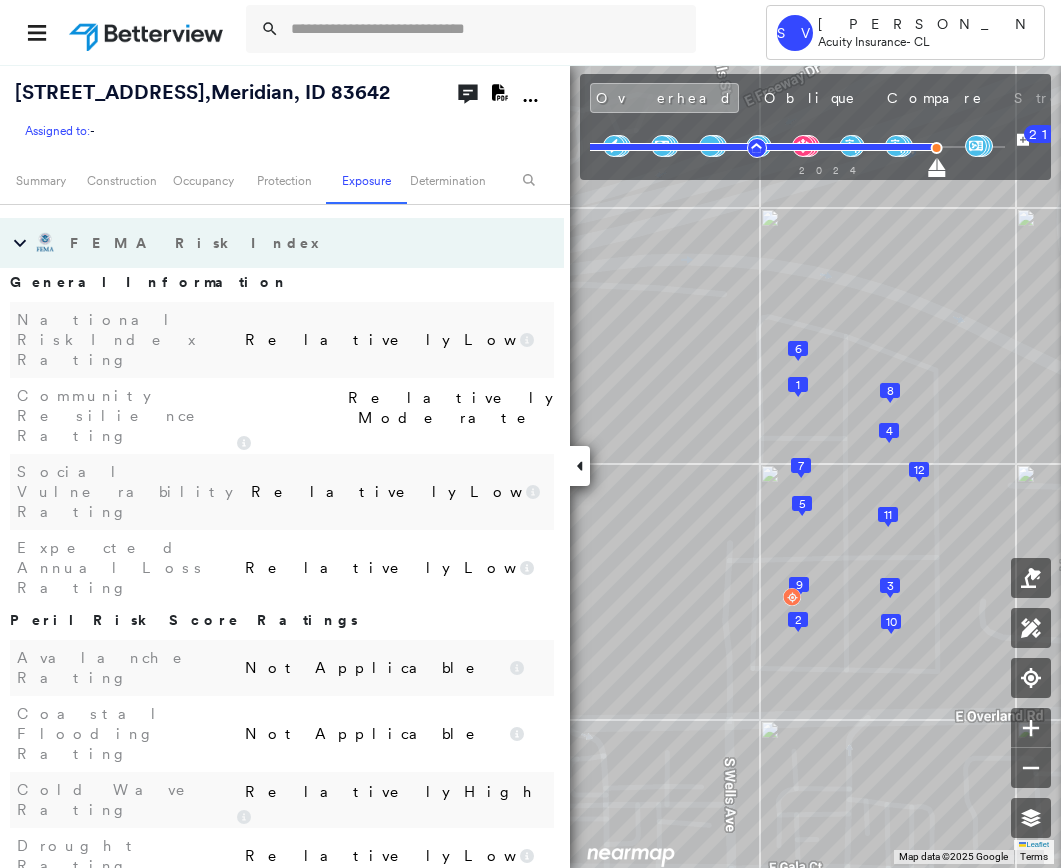 scroll, scrollTop: 3900, scrollLeft: 0, axis: vertical 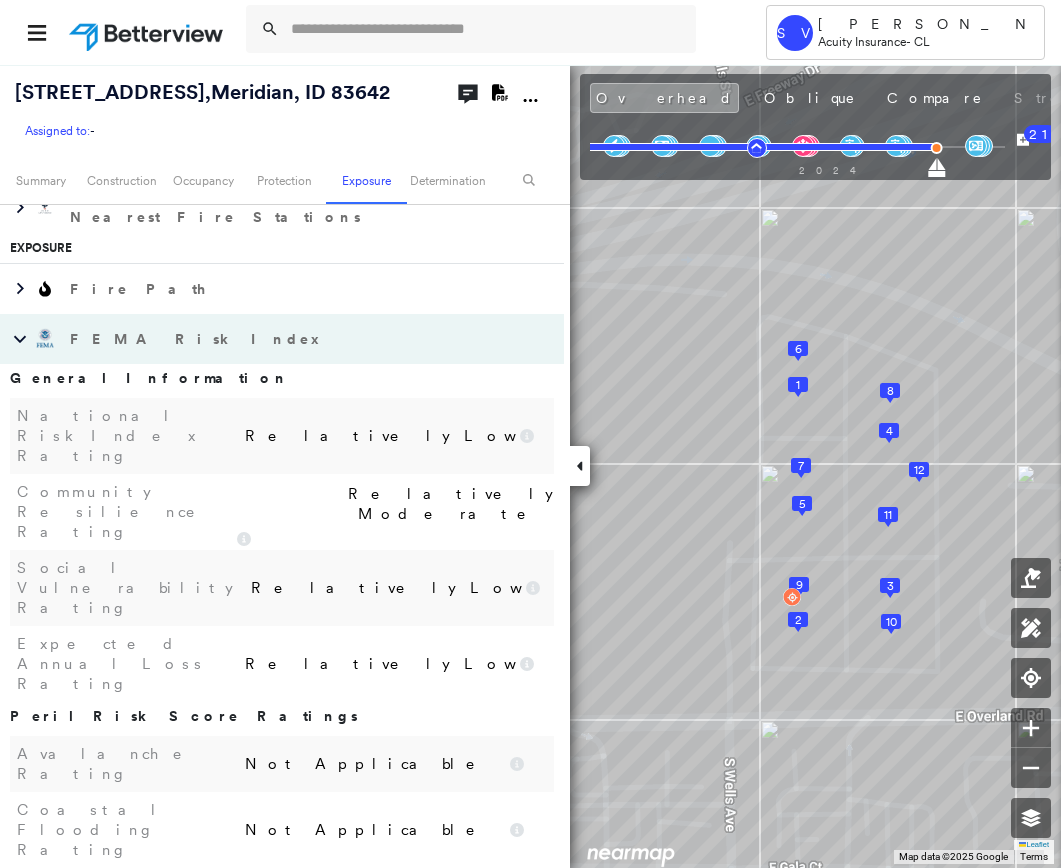 click on "FEMA Risk Index" at bounding box center [262, 339] 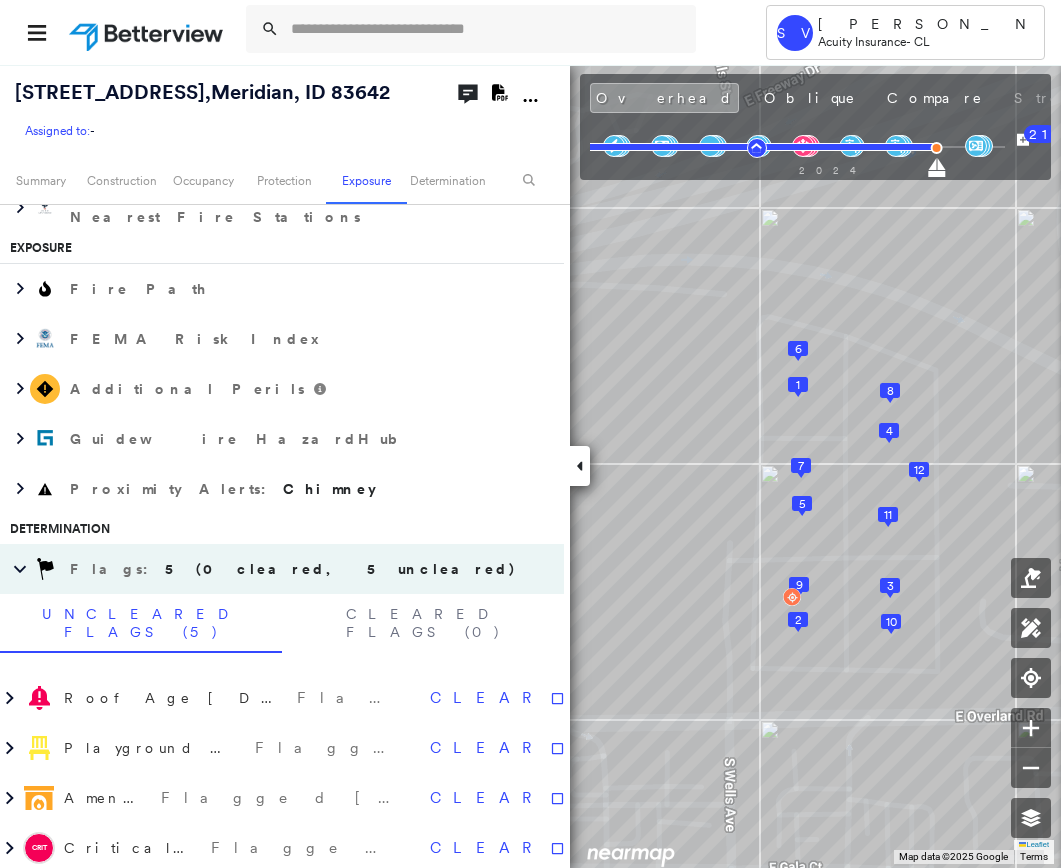click on "Download PDF Report" 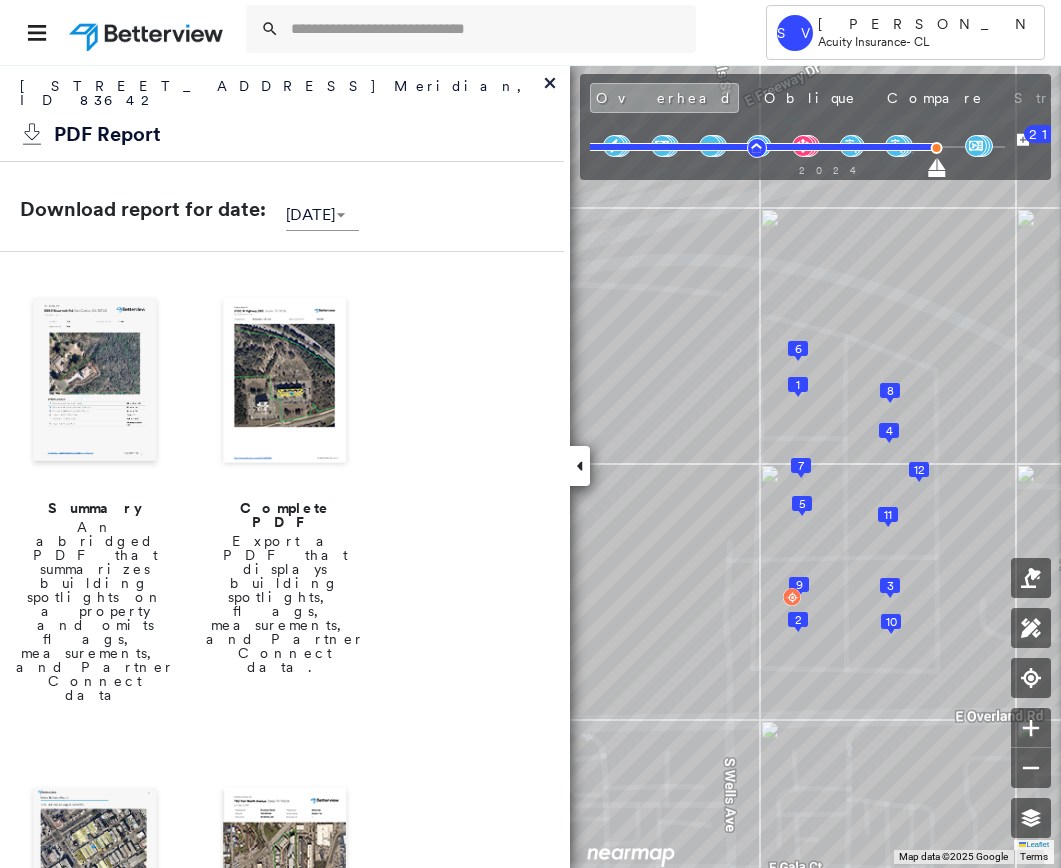 click at bounding box center (285, 382) 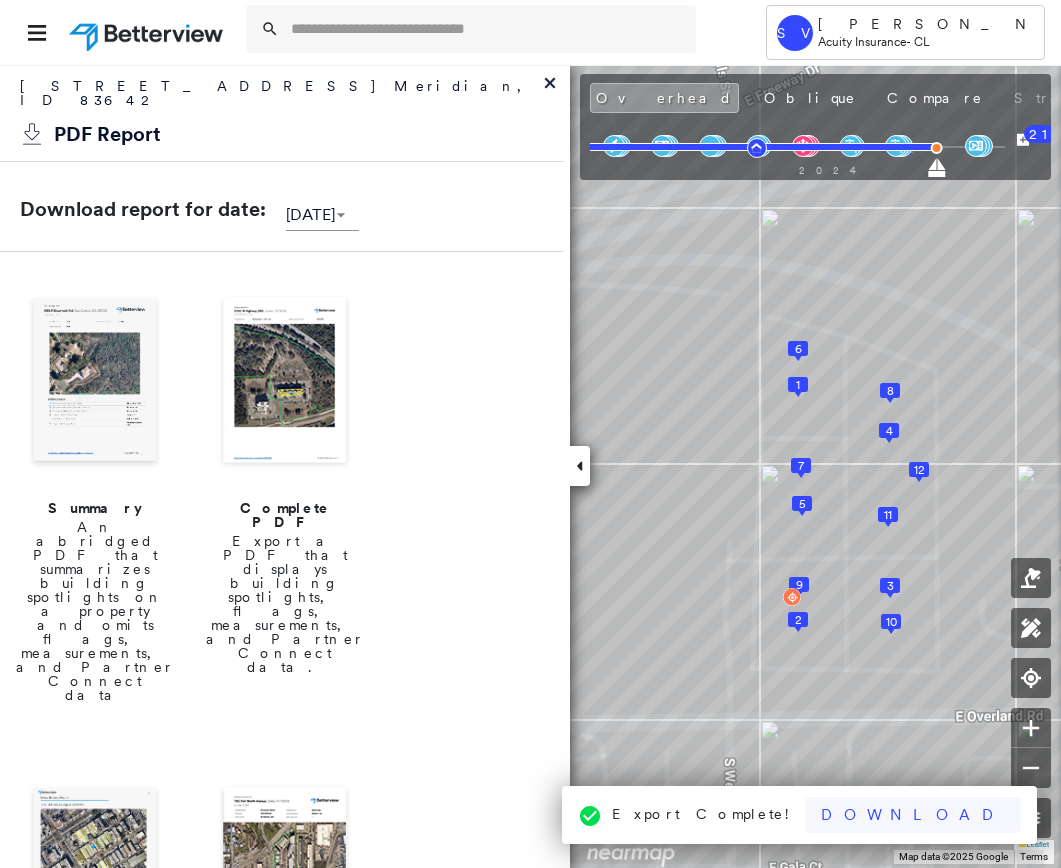 click on "Download" at bounding box center [913, 815] 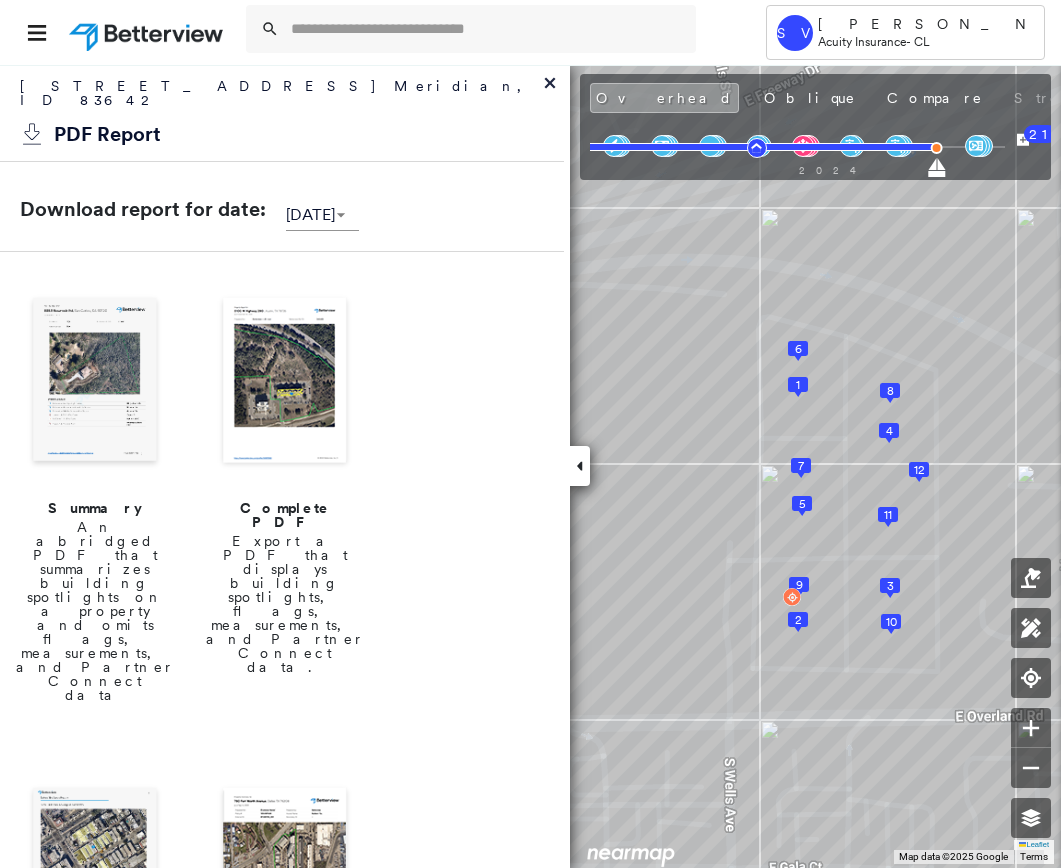 click 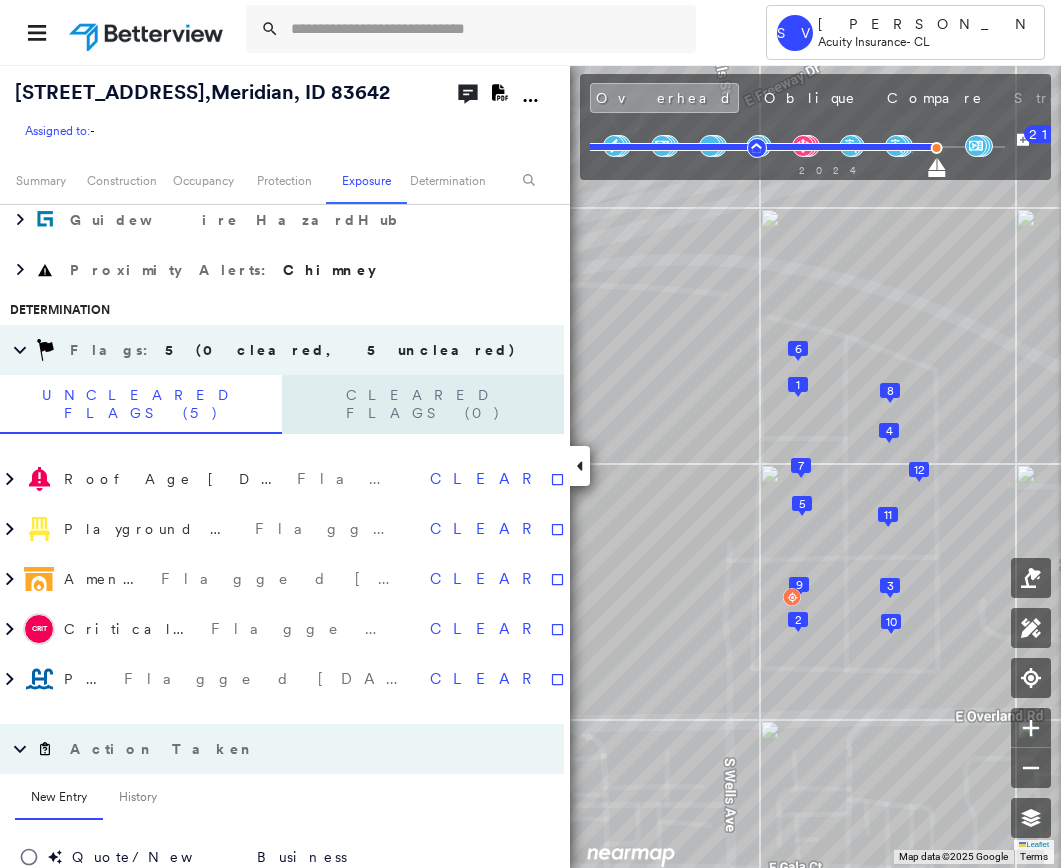 scroll, scrollTop: 4180, scrollLeft: 0, axis: vertical 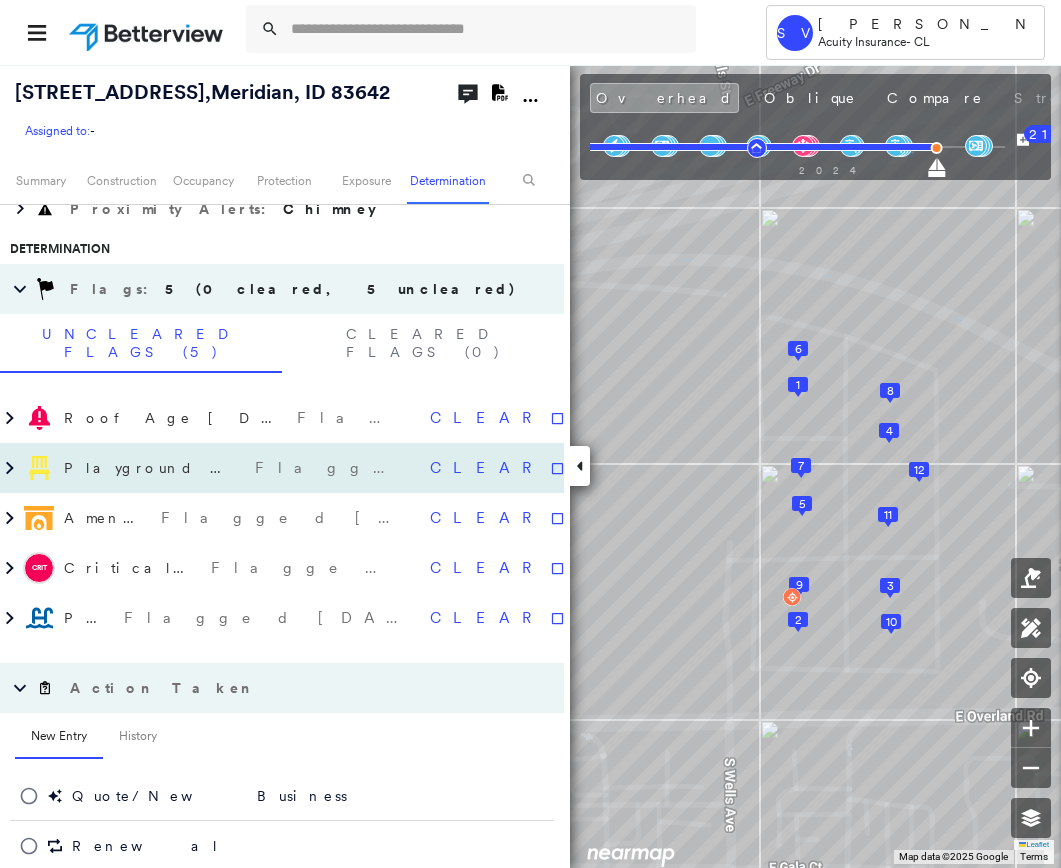 click on "Playground or Patio furniture" at bounding box center (154, 468) 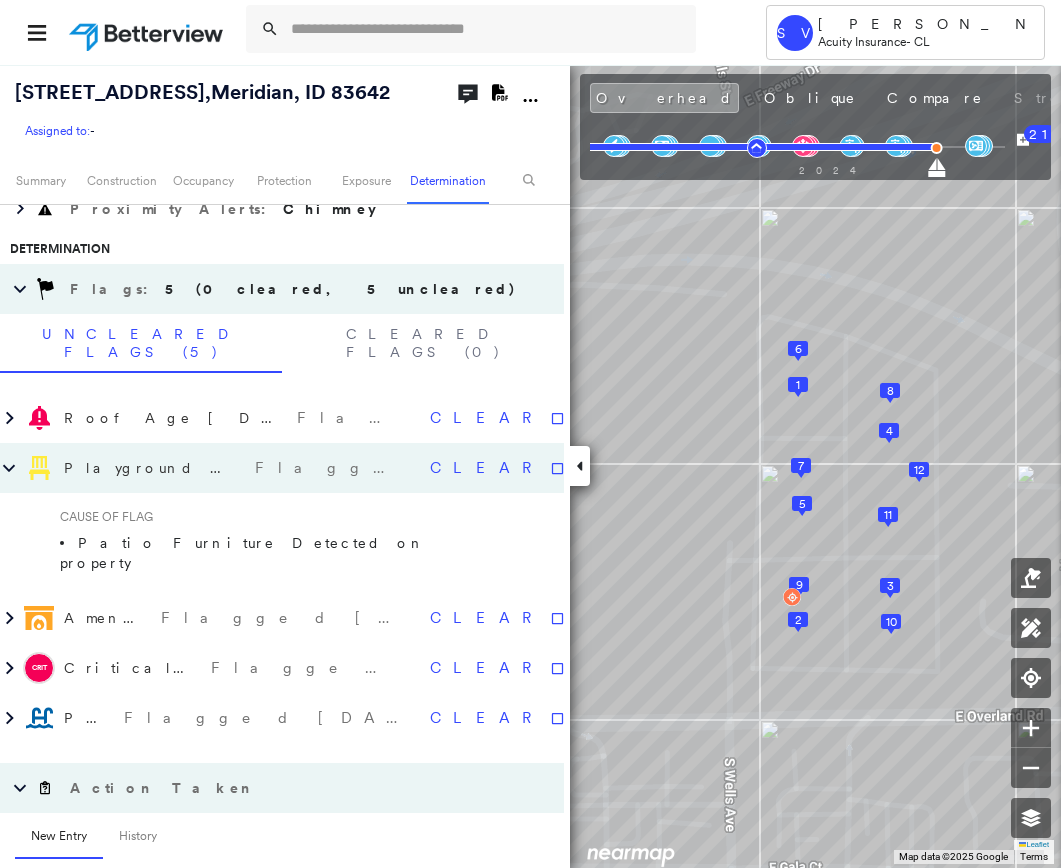 click on "Playground or Patio furniture" at bounding box center (154, 468) 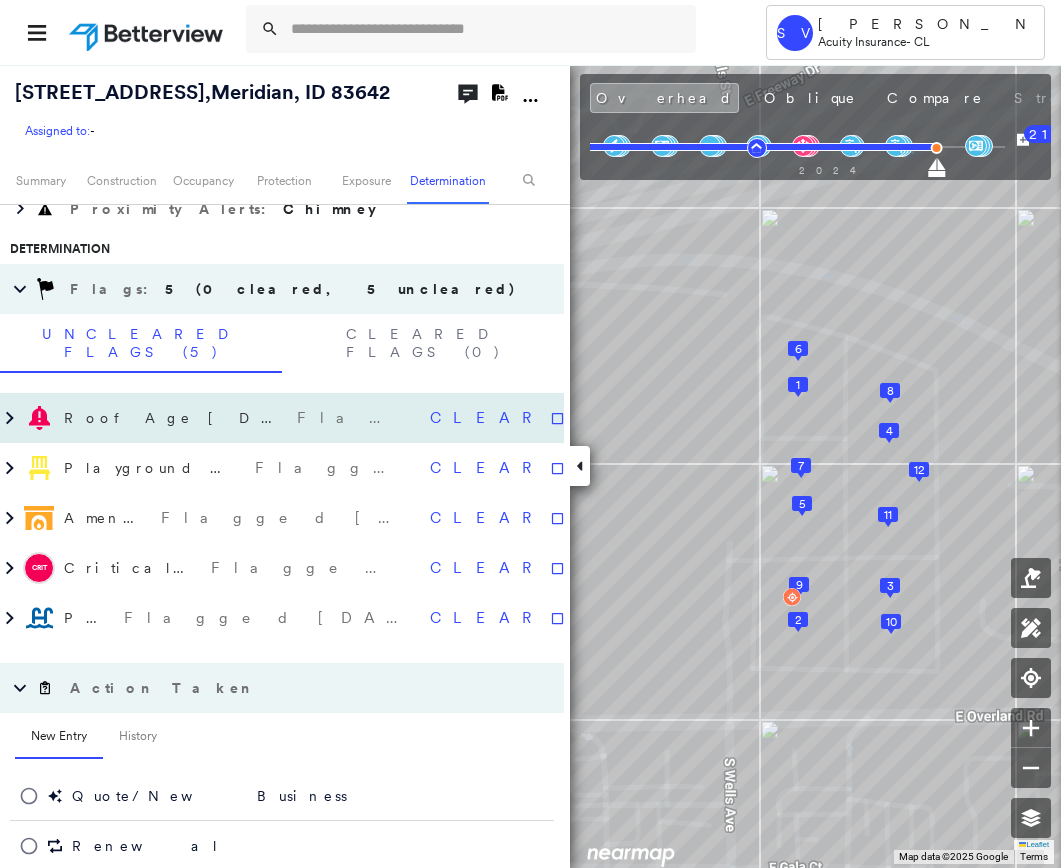 click on "Roof Age [DEMOGRAPHIC_DATA] Years" at bounding box center [175, 418] 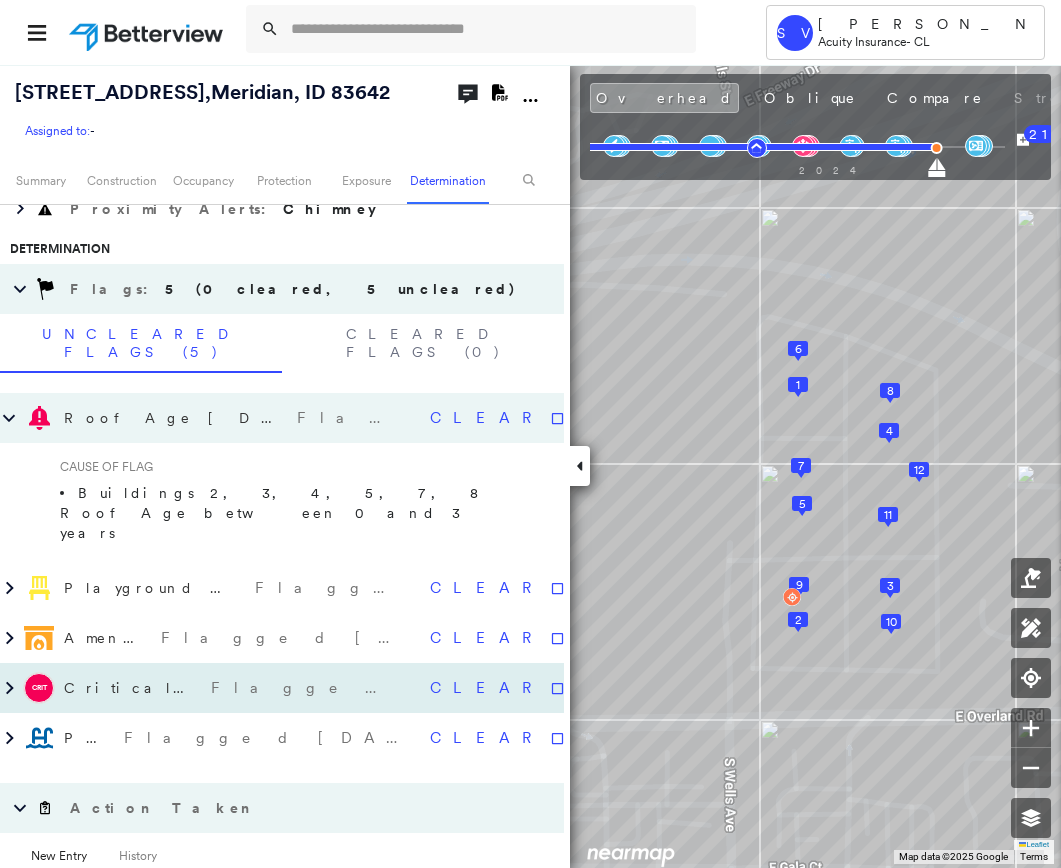 click on "Critical Priority Flagged [DATE]" at bounding box center (239, 688) 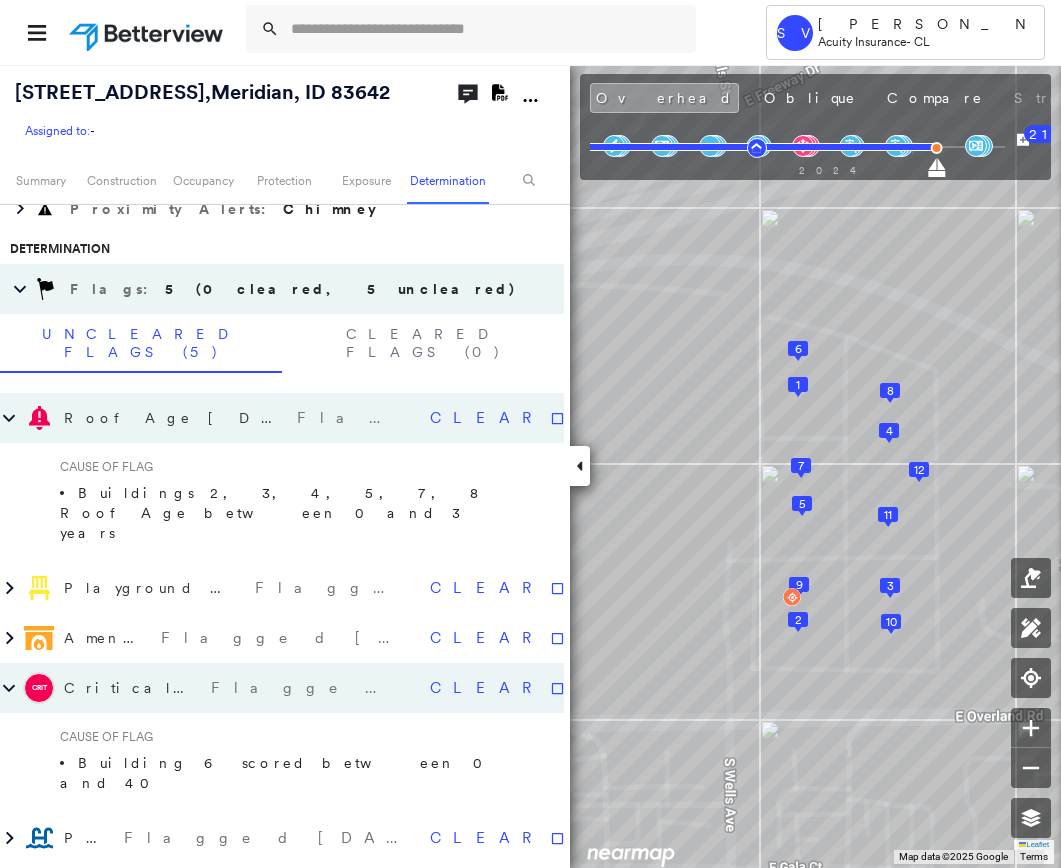 click on "Building 6 scored between 0 and 40" at bounding box center [284, 773] 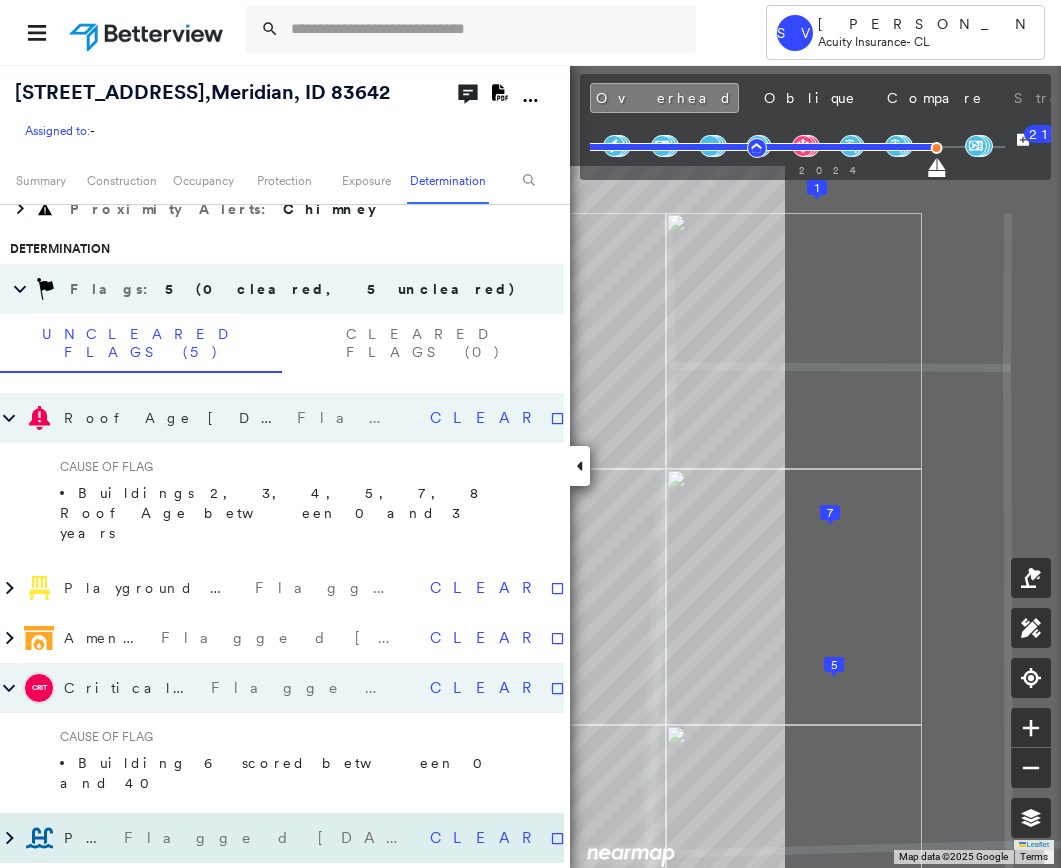click on "[STREET_ADDRESS] Assigned to:  - Assigned to:  - Assigned to:  - Open Comments Download PDF Report Summary Construction Occupancy Protection Exposure Determination Overhead Obliques Street View Roof Spotlight™ Index :  32-96 out of 100 0 100 25 50 6 75 12 11 10 9 8 7 5 4 3 2 1 Building Roof Scores 12 Buildings Policy Information Flags :  5 (0 cleared, 5 uncleared) Construction Roof Spotlights :  Exposed Underlayment, Ponding, Staining, HVAC, Translucent Roofing and 4 more Property Features :  Car, Patio Furniture, Pool, Yard Debris, Asphalt and 5 more Roof Age :  [DEMOGRAPHIC_DATA] buildings  are between [DEMOGRAPHIC_DATA]; others [DEMOGRAPHIC_DATA]. 1 Building 1 :  9+ years 2 Building 2 :  1 - 2 years COMPARE Before :  [DATE] 17,491 ft² After :  [DATE] 17,491 ft² Circled Text Icon 95 3 Building 3 :  1 - 2 years COMPARE Before :  [DATE] 17,418 ft² After :  [DATE] 17,418 ft² Circled Text Icon 96 4 Building 4 :  1 - 2 years COMPARE Before :  [DATE] 17,401 ft² After :  5" at bounding box center [530, 466] 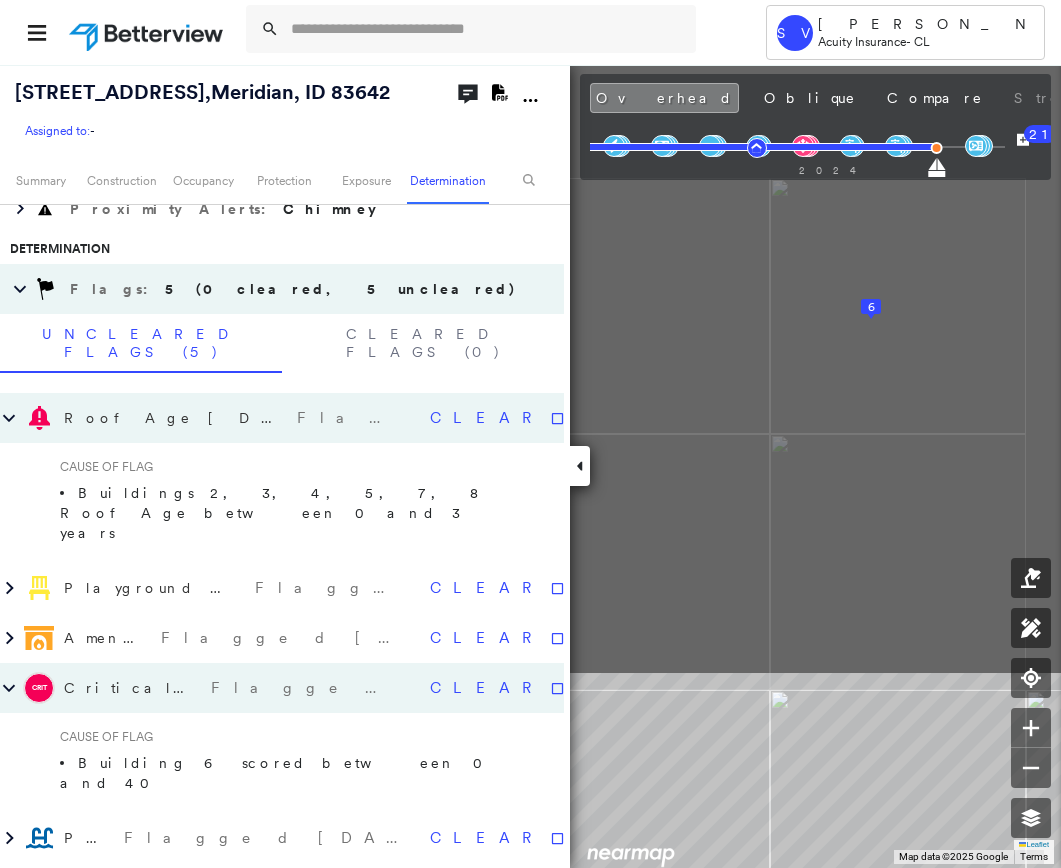 click on "Tower SV [PERSON_NAME] Acuity Insurance  -   CL [STREET_ADDRESS] Assigned to:  - Assigned to:  - Assigned to:  - Open Comments Download PDF Report Summary Construction Occupancy Protection Exposure Determination Overhead Obliques Street View Roof Spotlight™ Index :  32-96 out of 100 0 100 25 50 6 75 12 11 10 9 8 7 5 4 3 2 1 Building Roof Scores 12 Buildings Policy Information Flags :  5 (0 cleared, 5 uncleared) Construction Roof Spotlights :  Exposed Underlayment, Ponding, Staining, HVAC, Translucent Roofing and 4 more Property Features :  Car, Patio Furniture, Pool, Yard Debris, Asphalt and 5 more Roof Age :  [DEMOGRAPHIC_DATA] buildings  are between [DEMOGRAPHIC_DATA]; others [DEMOGRAPHIC_DATA]. 1 Building 1 :  9+ years 2 Building 2 :  1 - 2 years COMPARE Before :  [DATE] 17,491 ft² After :  [DATE] 17,491 ft² Circled Text Icon 95 3 Building 3 :  1 - 2 years COMPARE Before :  [DATE] 17,418 ft² After :  [DATE] 17,418 ft² Circled Text Icon 96 4 Building 4 :  1 - 2 years COMPARE" at bounding box center (530, 434) 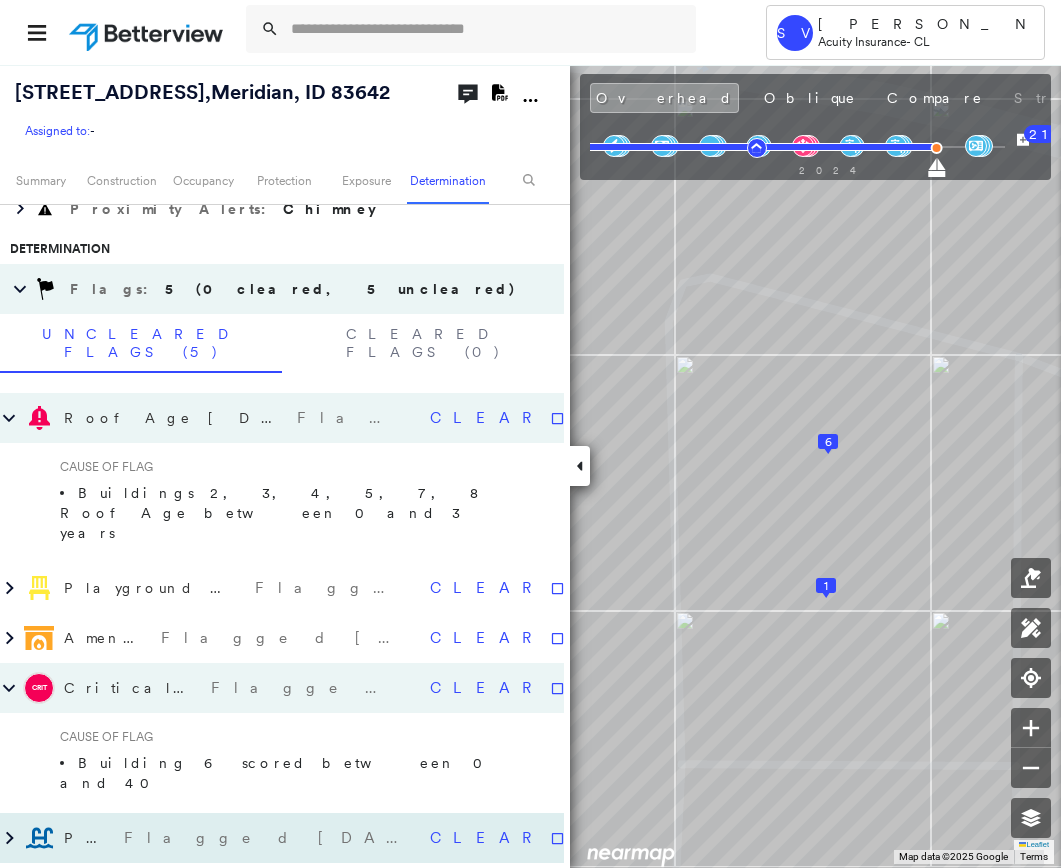 click on "Pool Flagged [DATE]" at bounding box center [216, 838] 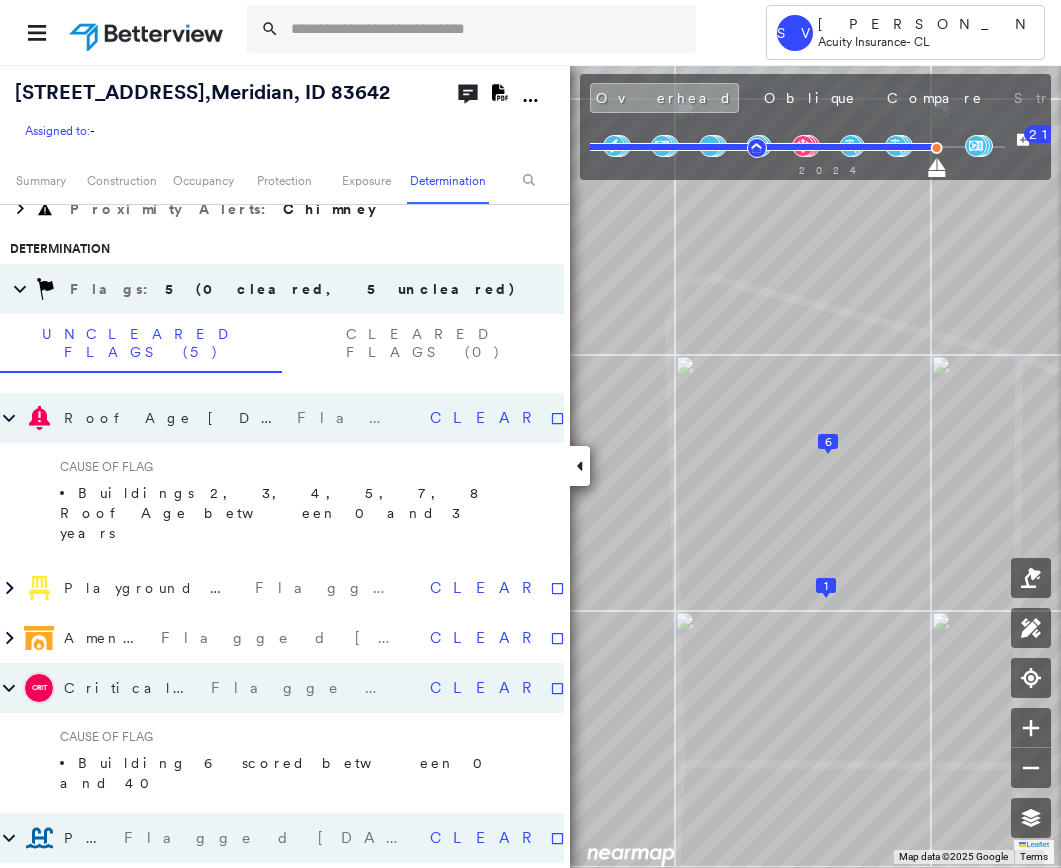 click on "Flagged [DATE]" at bounding box center (269, 838) 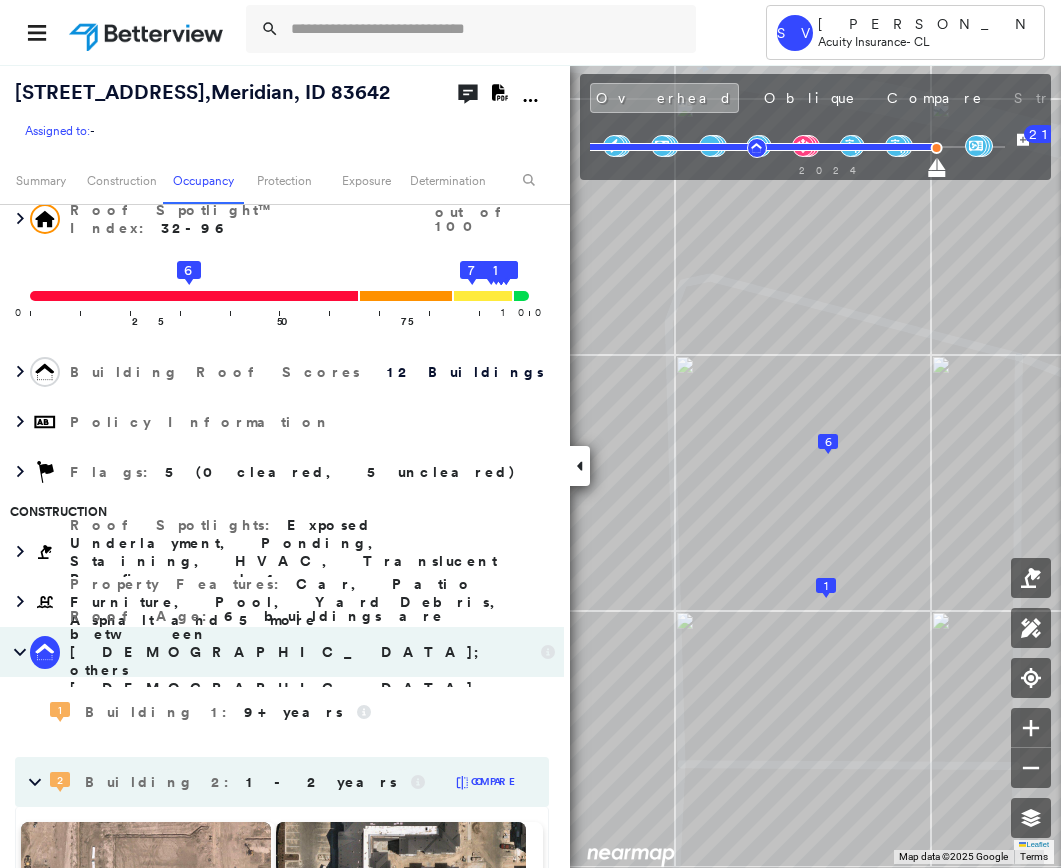 scroll, scrollTop: 0, scrollLeft: 0, axis: both 